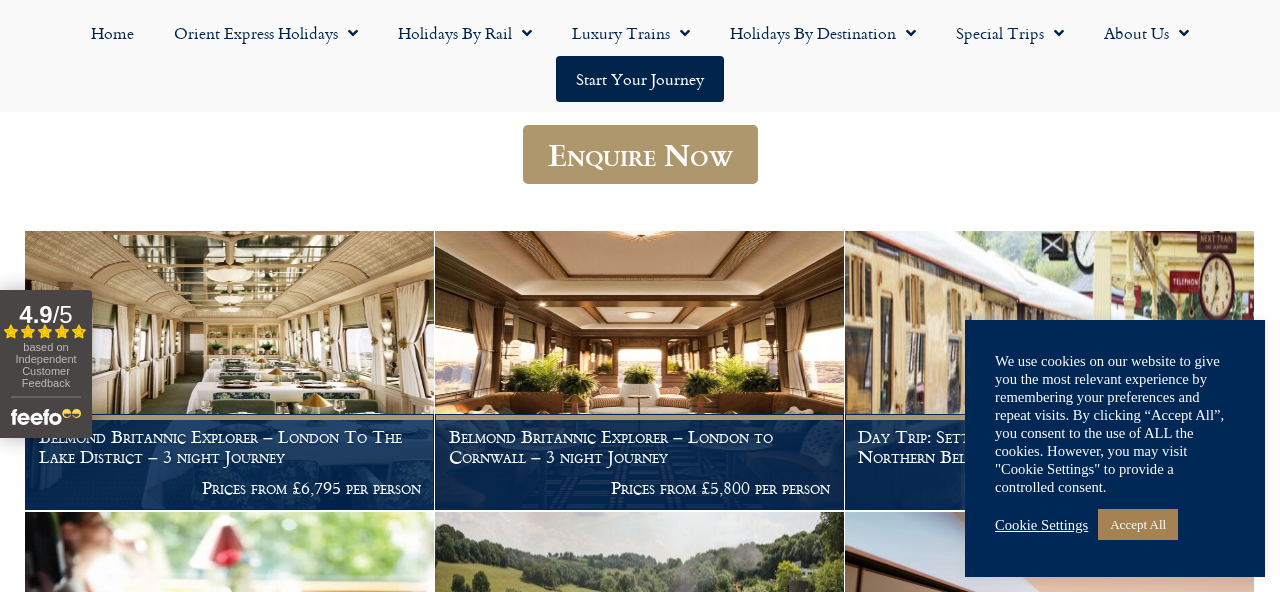 scroll, scrollTop: 346, scrollLeft: 0, axis: vertical 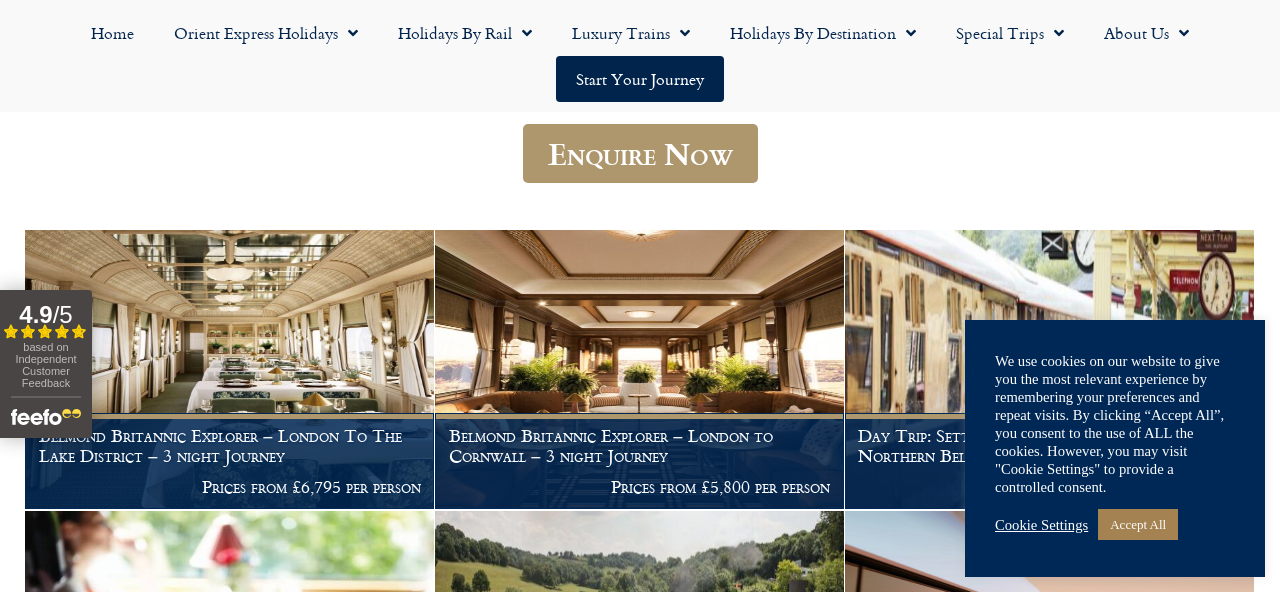 click on "Accept All" at bounding box center [1138, 524] 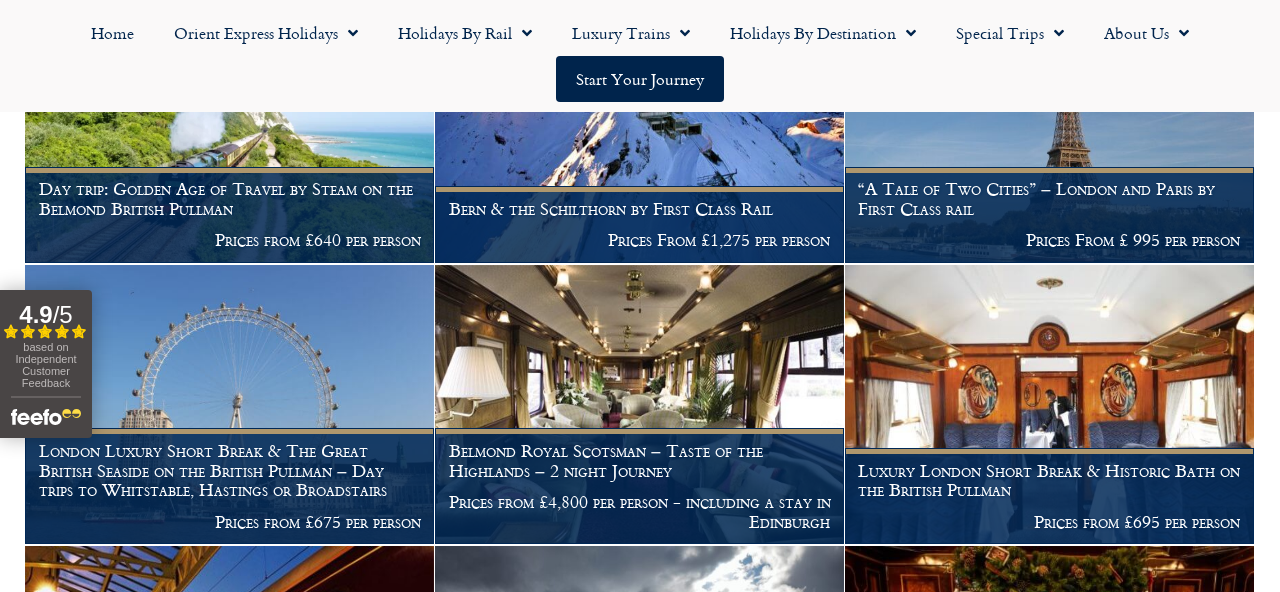 scroll, scrollTop: 1157, scrollLeft: 0, axis: vertical 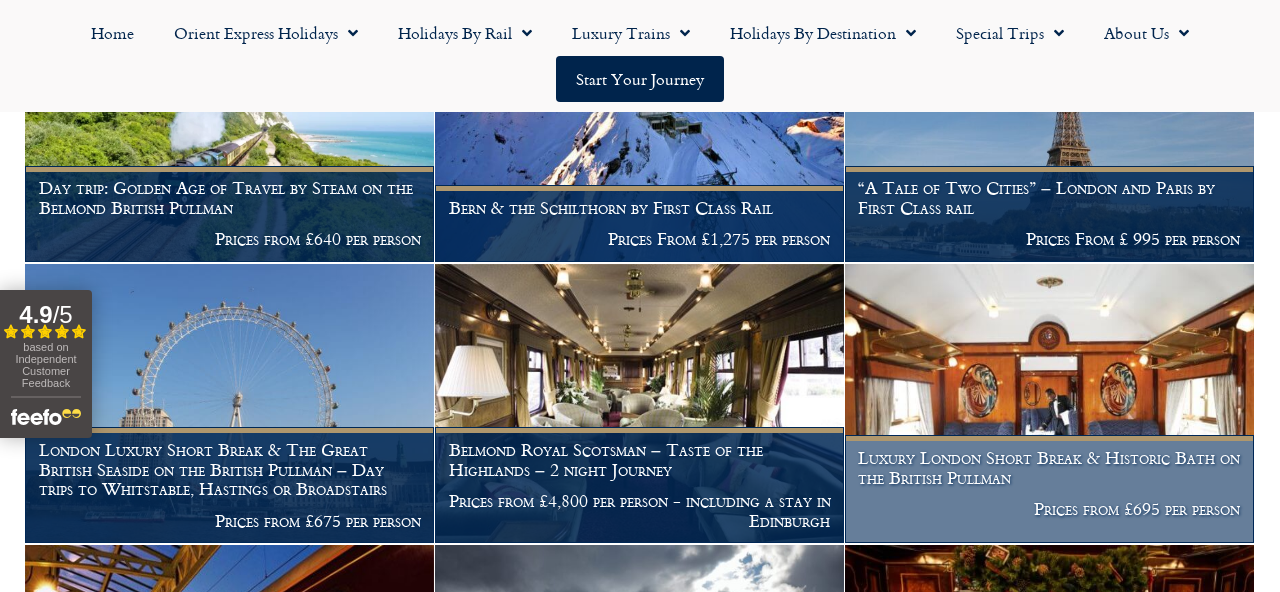 click on "Luxury London Short Break & Historic Bath on the British Pullman" at bounding box center (1049, 467) 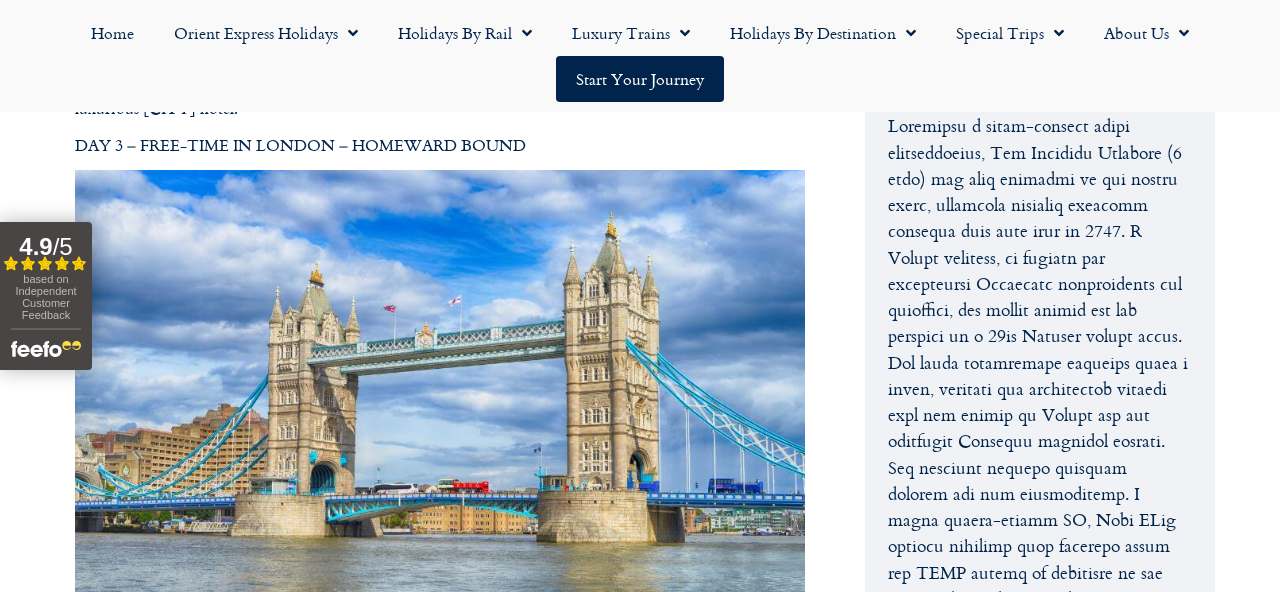 scroll, scrollTop: 4005, scrollLeft: 0, axis: vertical 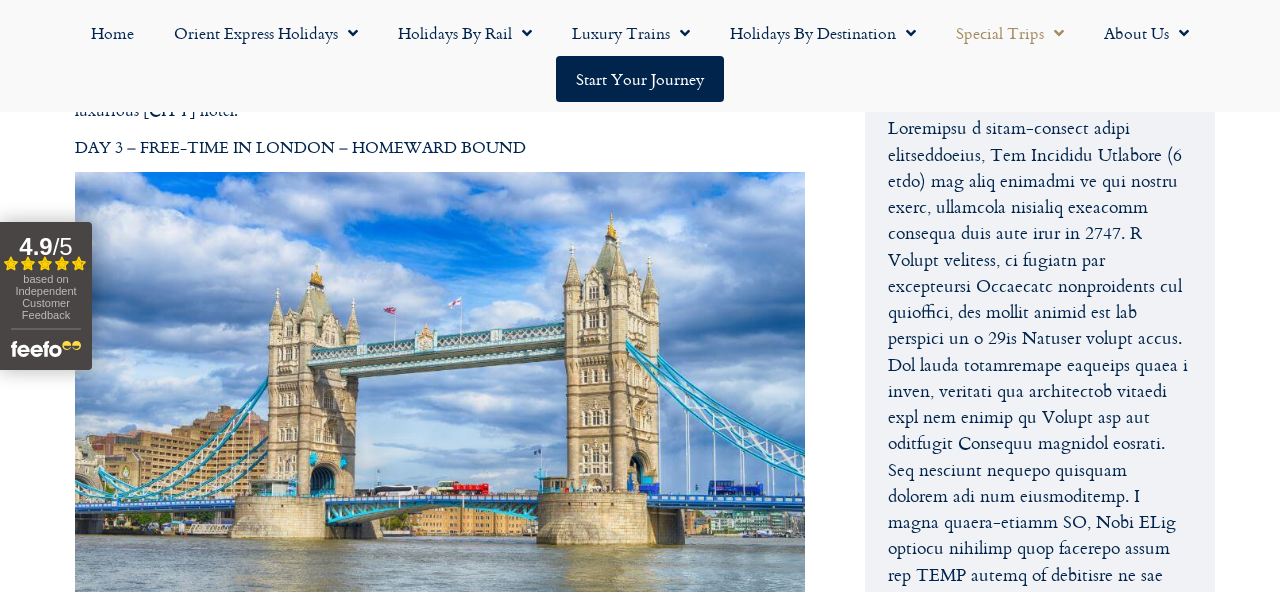 click on "Special Trips" 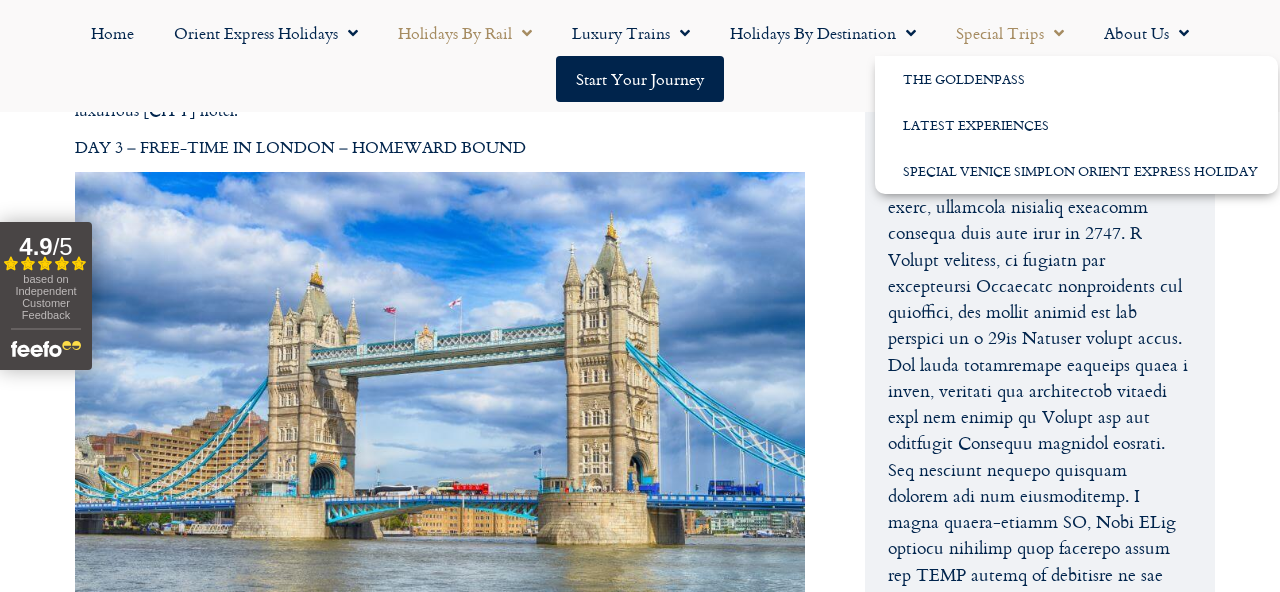 click on "Holidays by Rail" 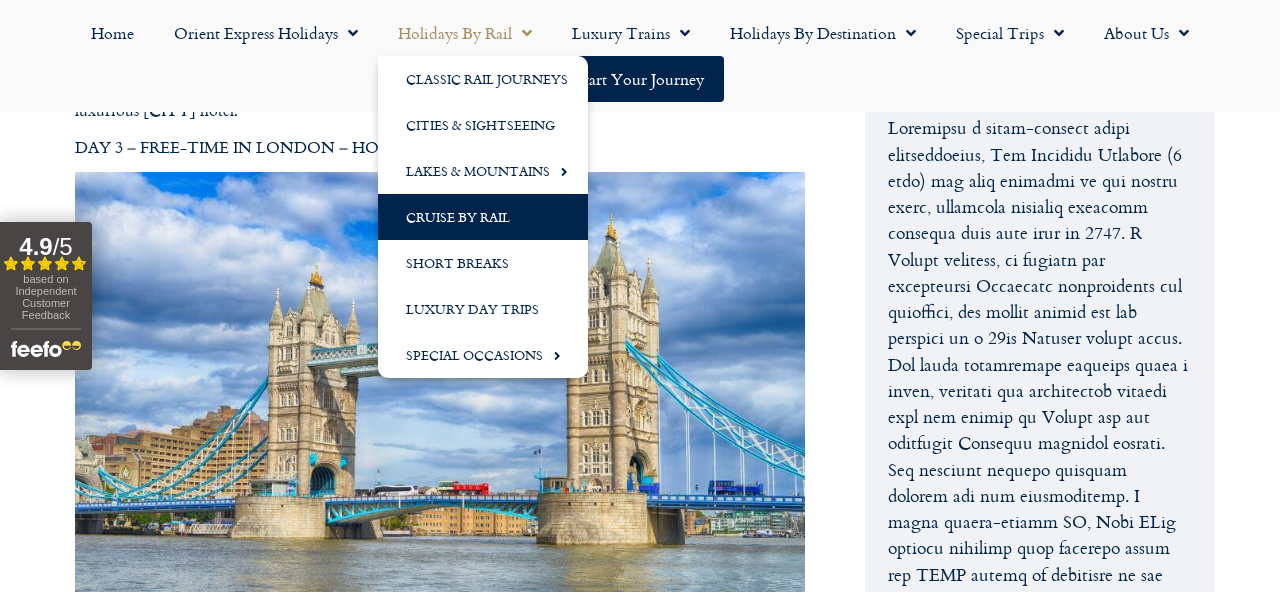 click on "Cruise by Rail" 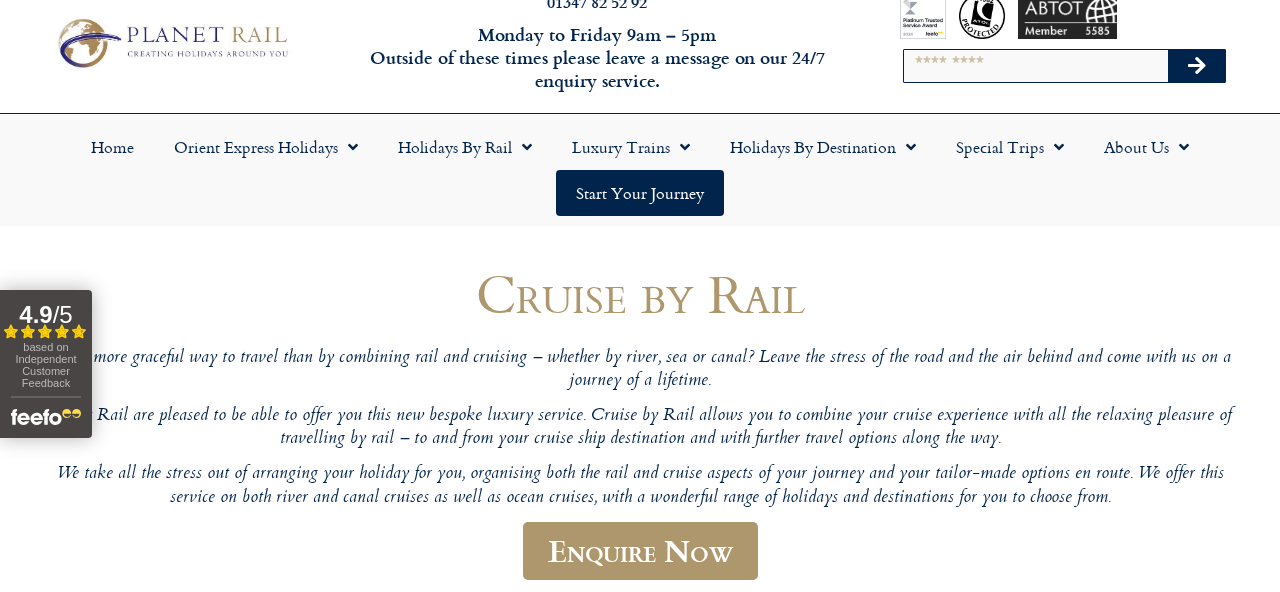 scroll, scrollTop: 0, scrollLeft: 0, axis: both 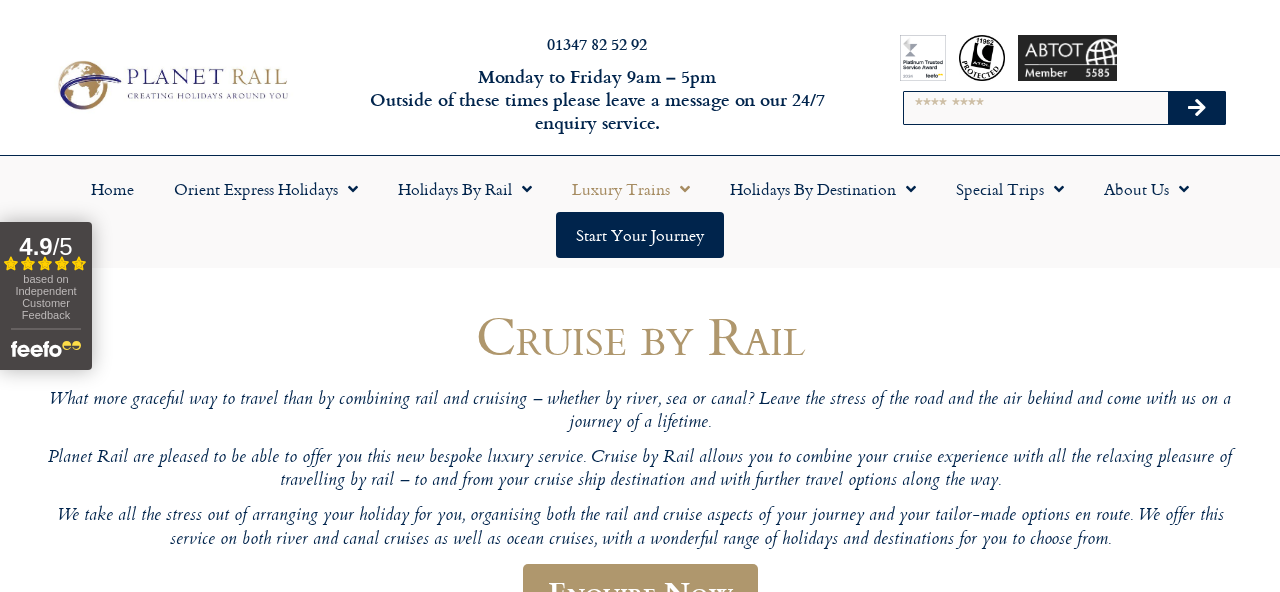 click on "Luxury Trains" 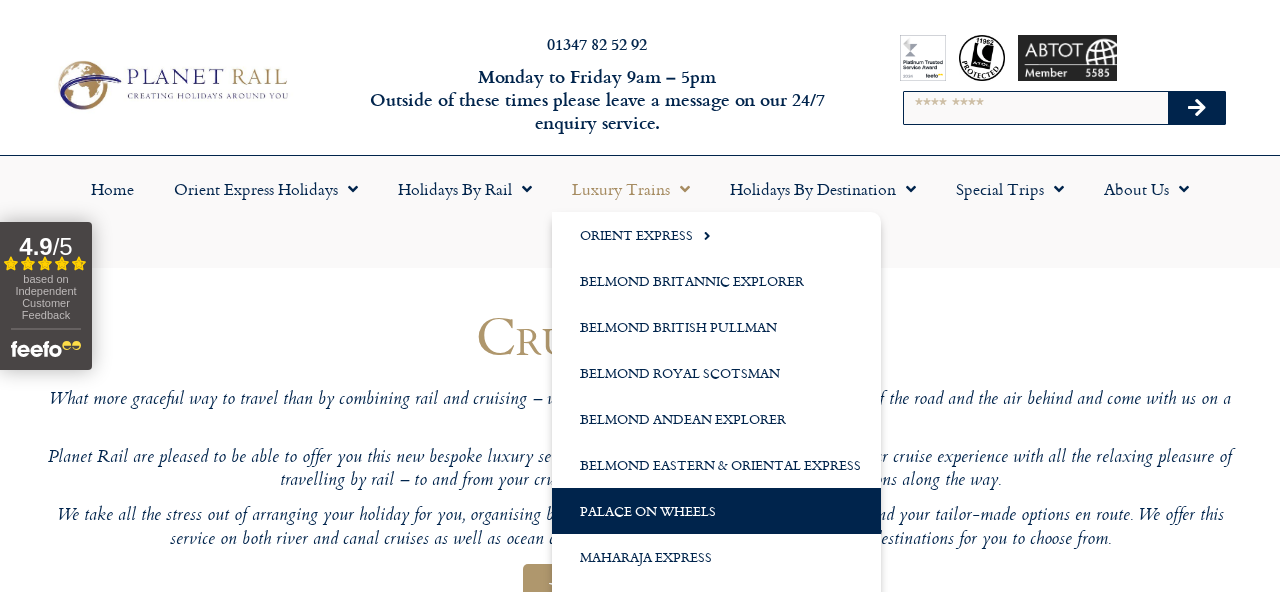click on "Palace on Wheels" 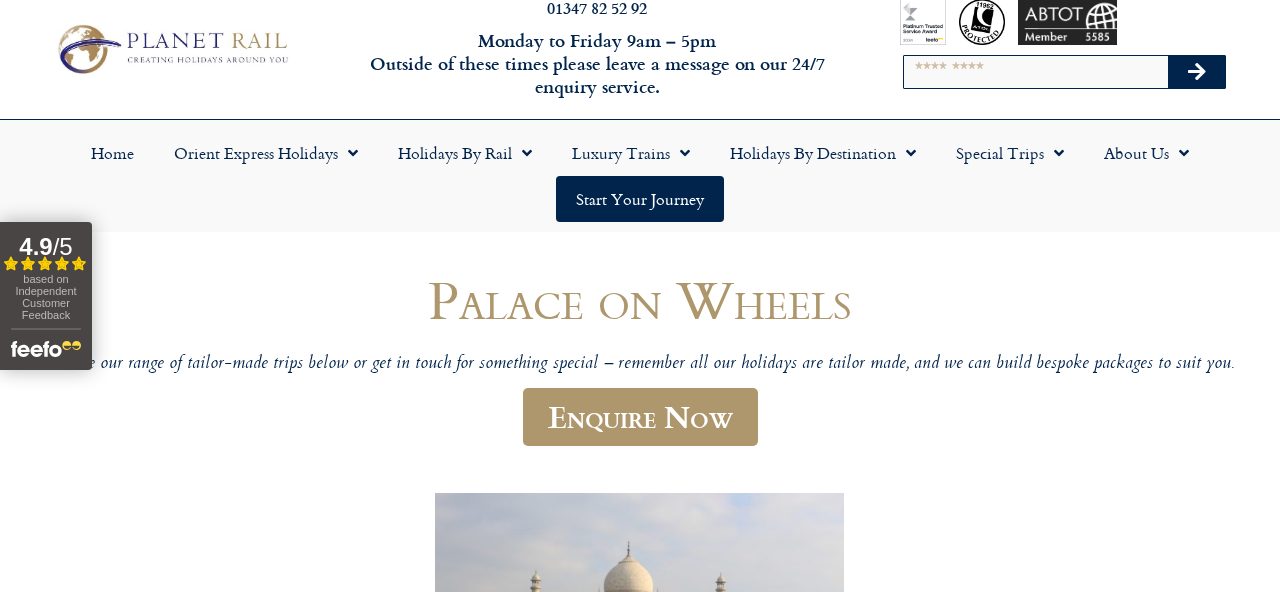 scroll, scrollTop: 0, scrollLeft: 0, axis: both 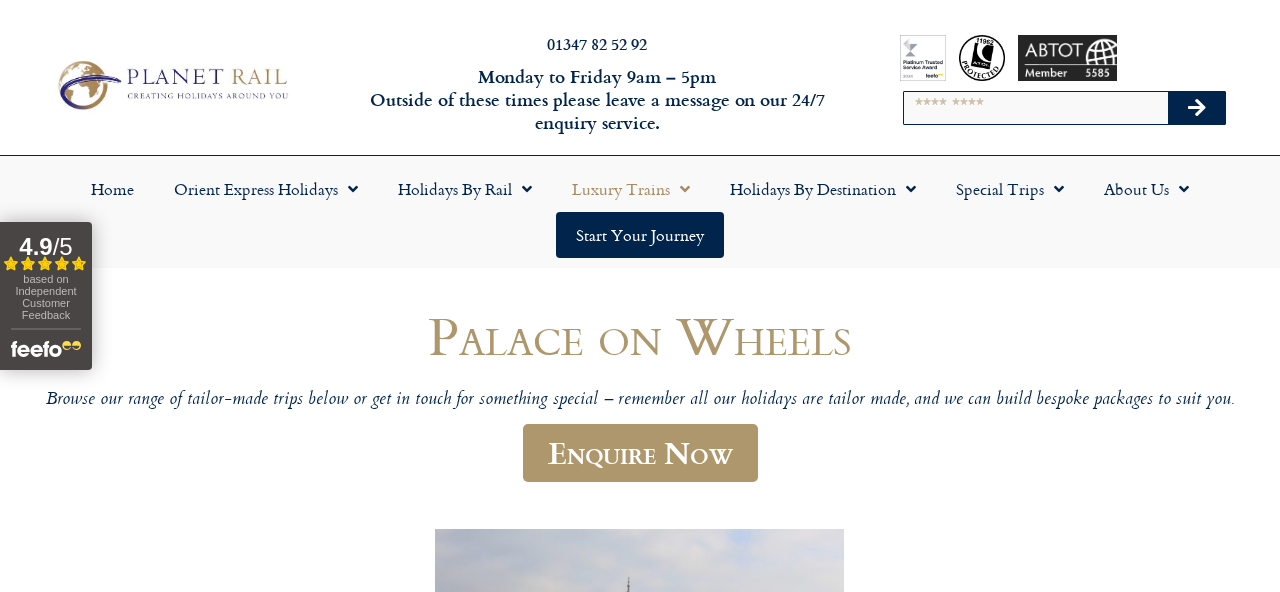 click on "Luxury Trains" 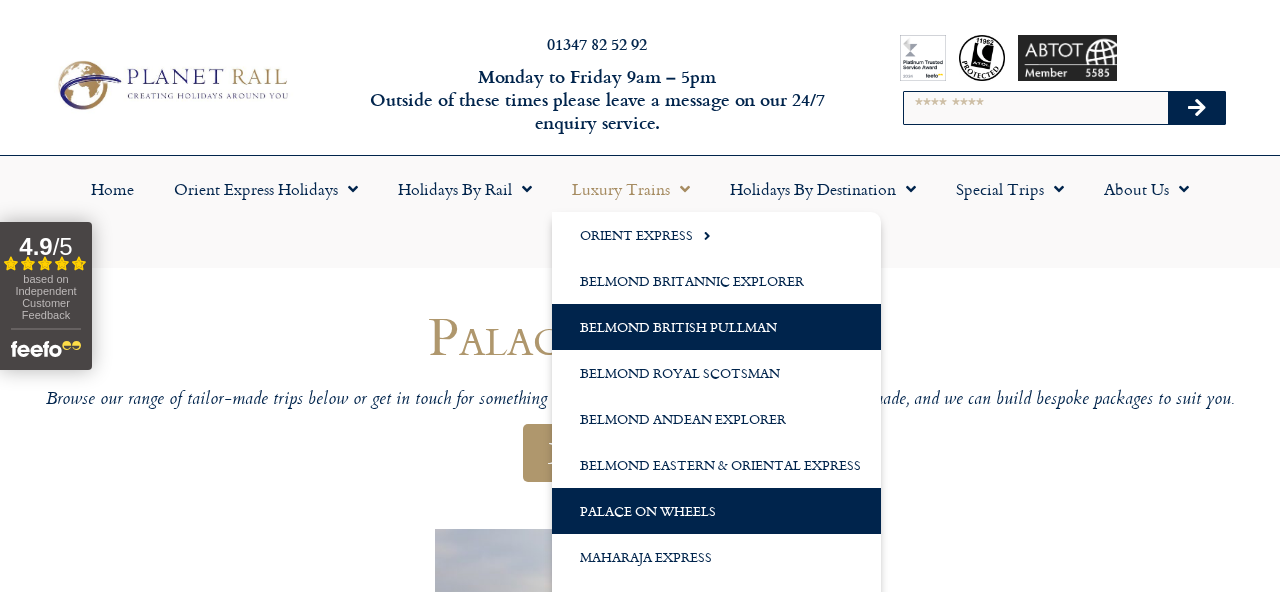 click on "Belmond British Pullman" 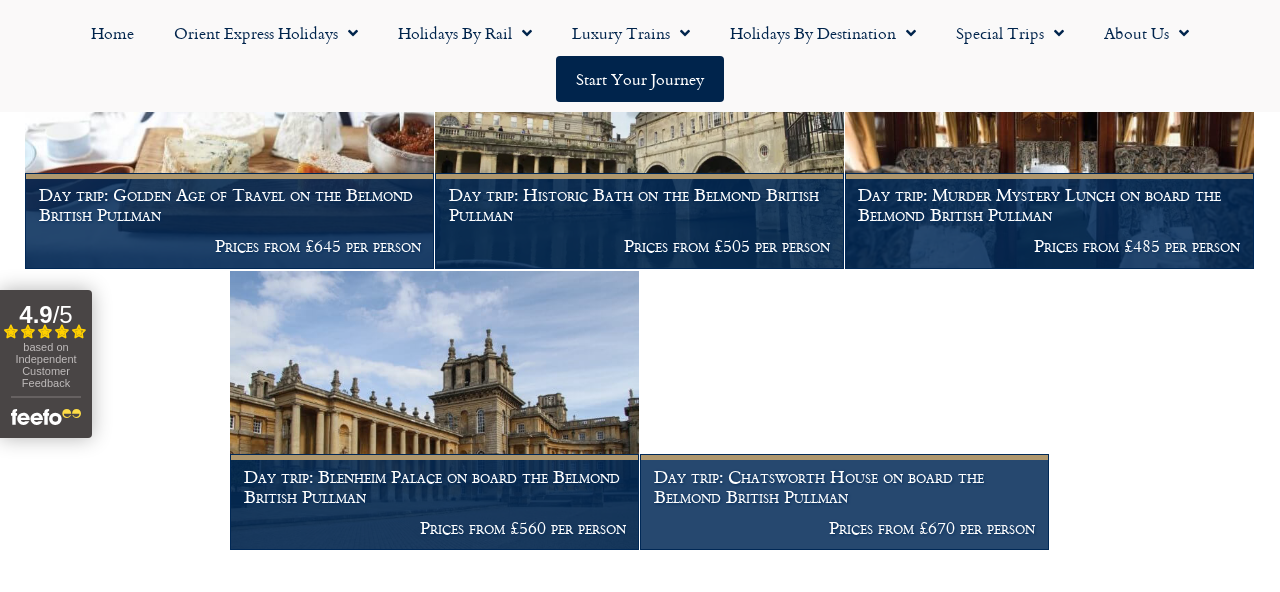 scroll, scrollTop: 1476, scrollLeft: 0, axis: vertical 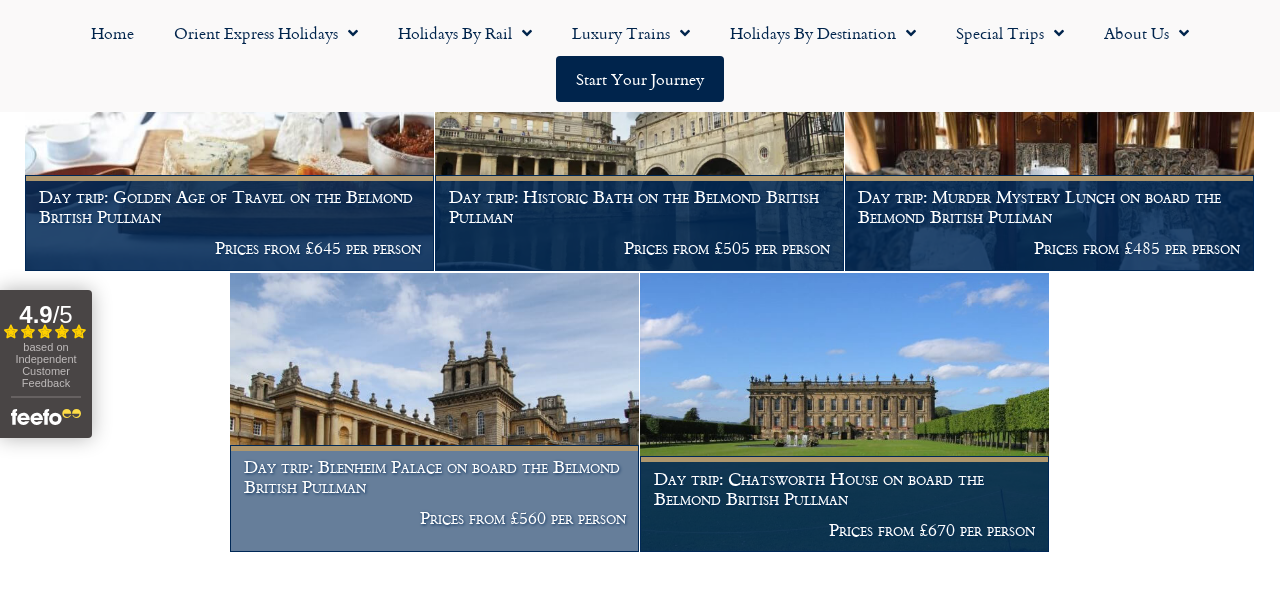 click at bounding box center (434, 413) 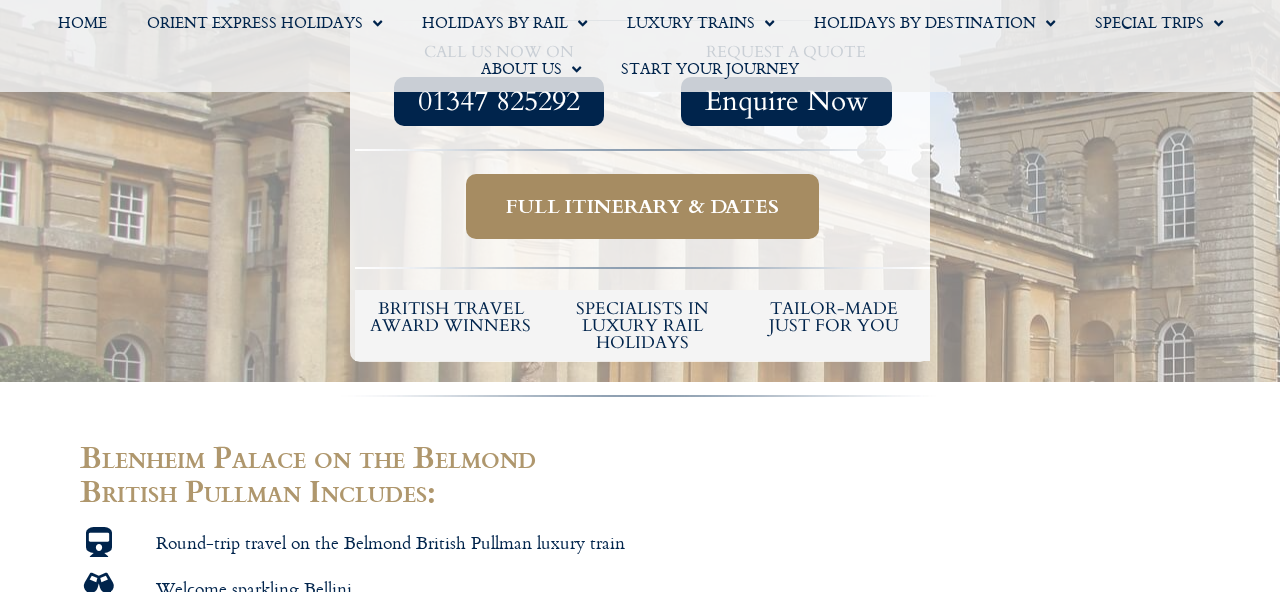 scroll, scrollTop: 813, scrollLeft: 0, axis: vertical 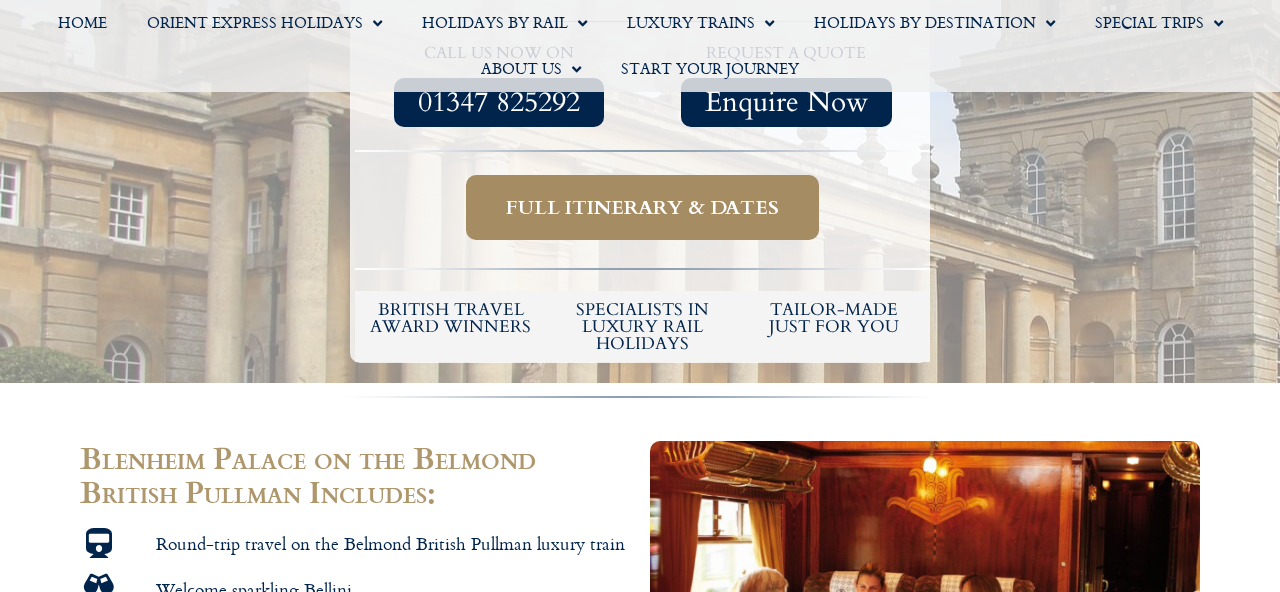 click on "Full itinerary & dates" at bounding box center (642, 207) 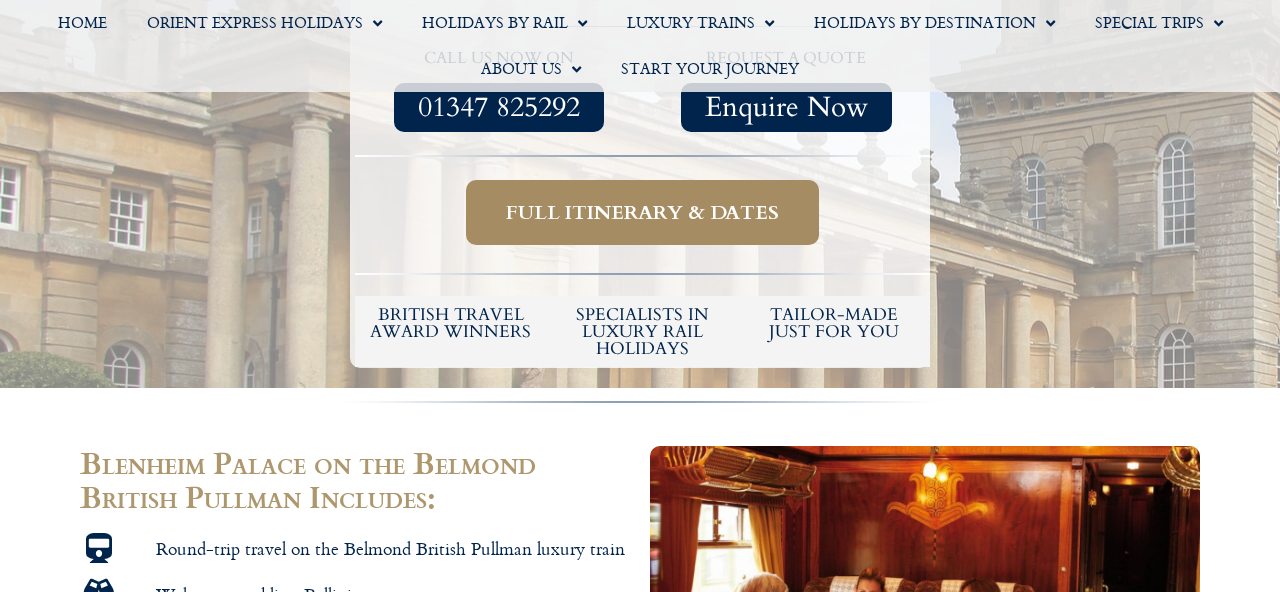 click on "Full itinerary & dates" at bounding box center (642, 212) 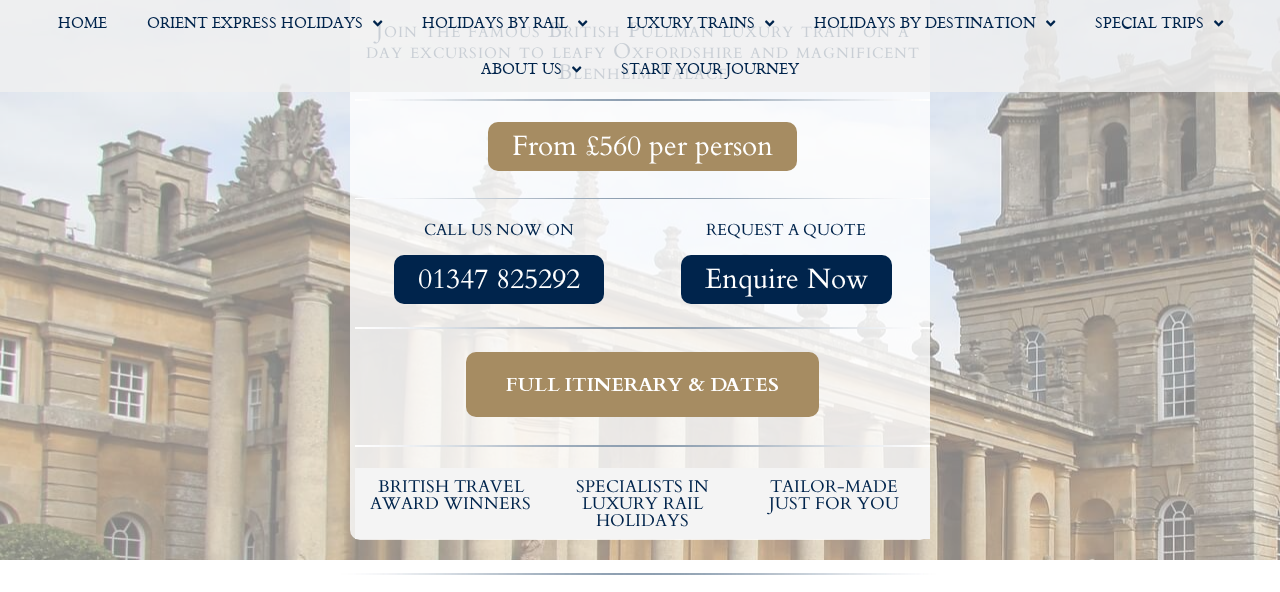 scroll, scrollTop: 633, scrollLeft: 0, axis: vertical 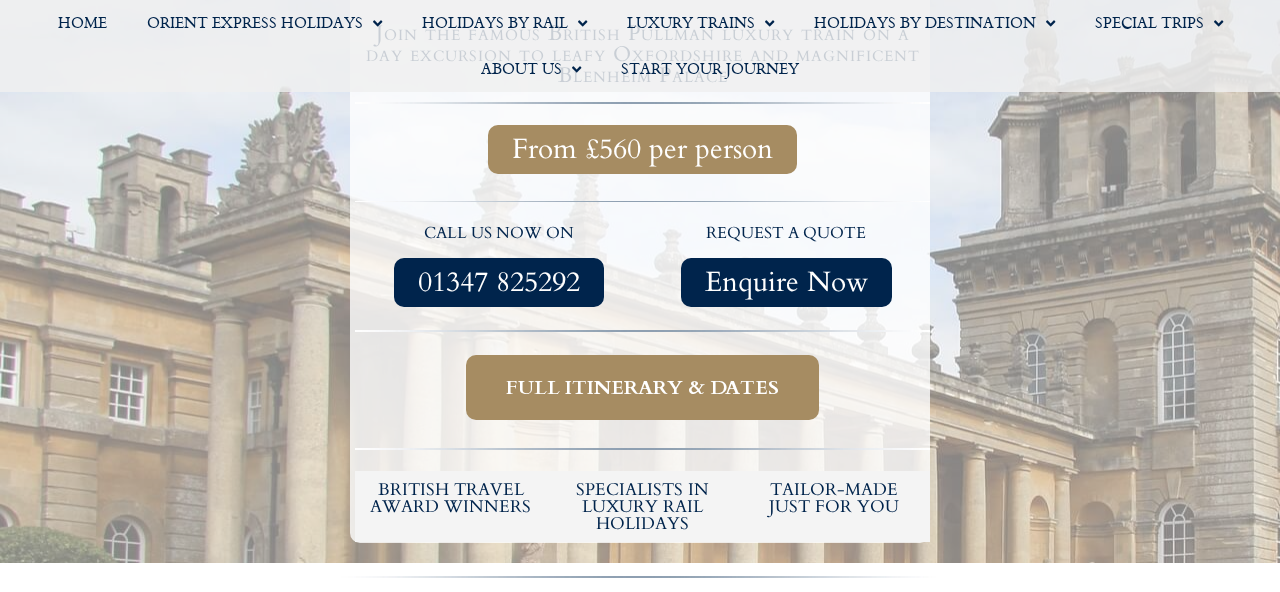 click on "Full itinerary & dates" at bounding box center (642, 387) 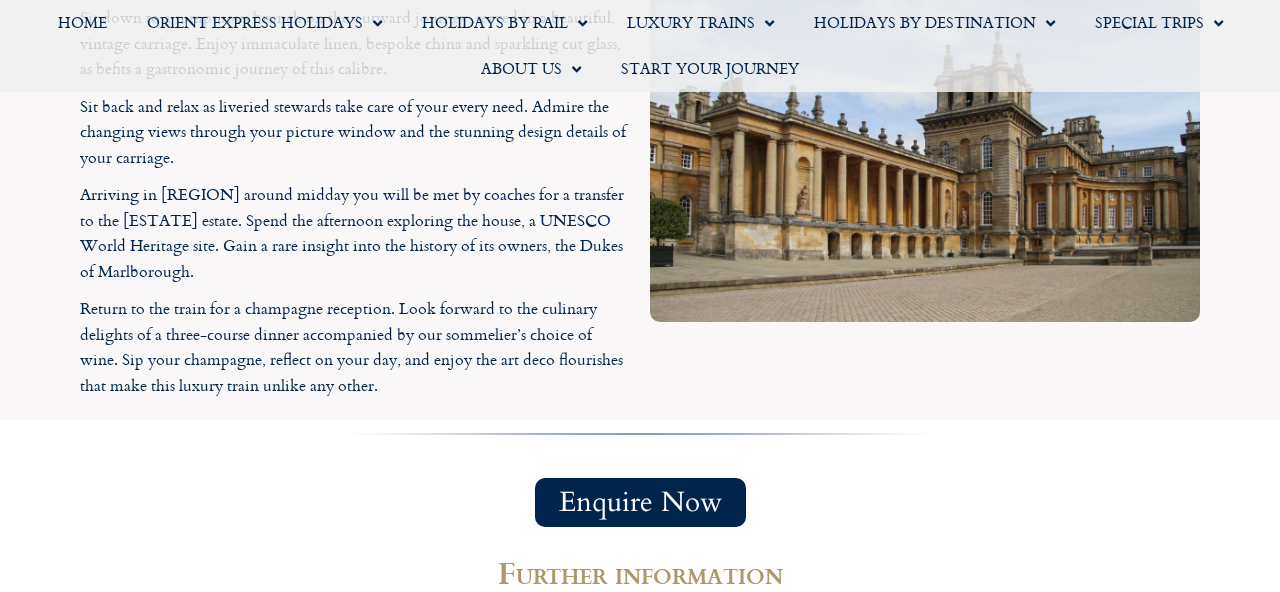 scroll, scrollTop: 2279, scrollLeft: 0, axis: vertical 